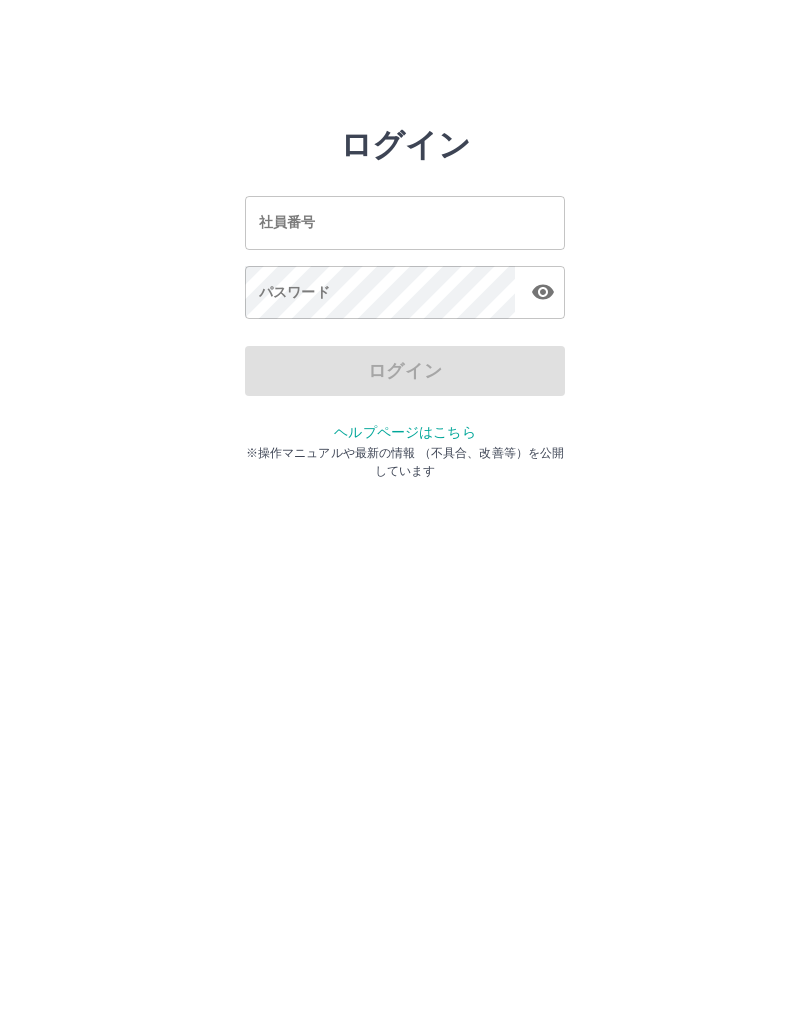 scroll, scrollTop: 0, scrollLeft: 0, axis: both 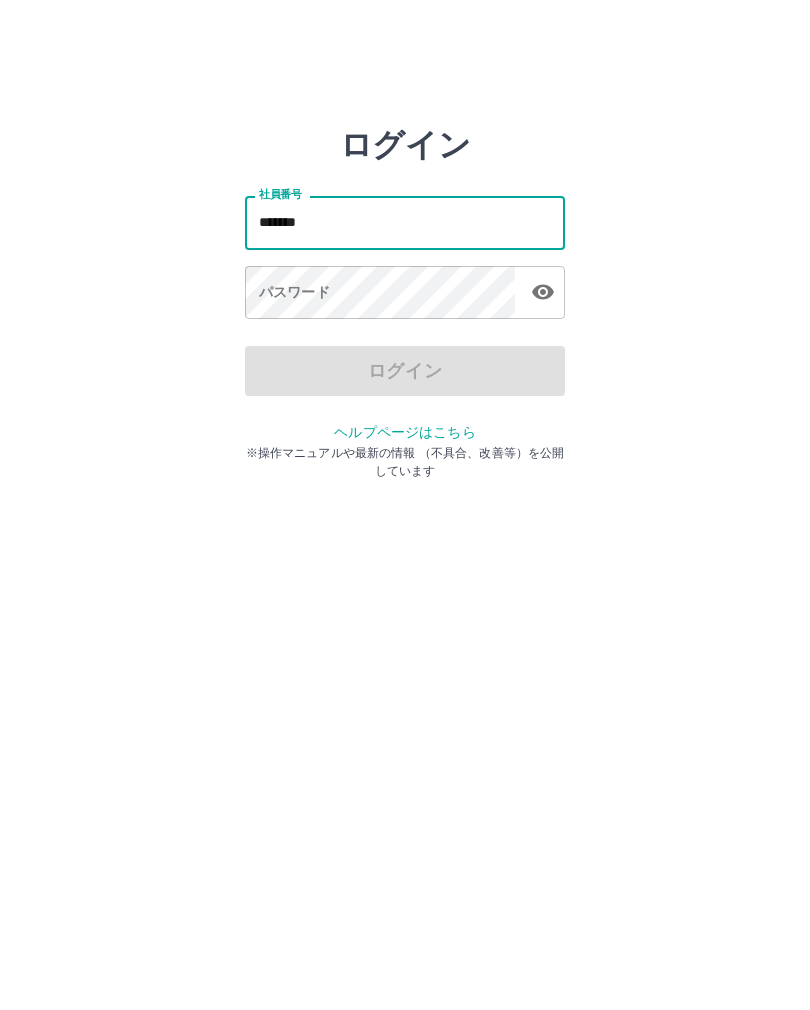 type on "*******" 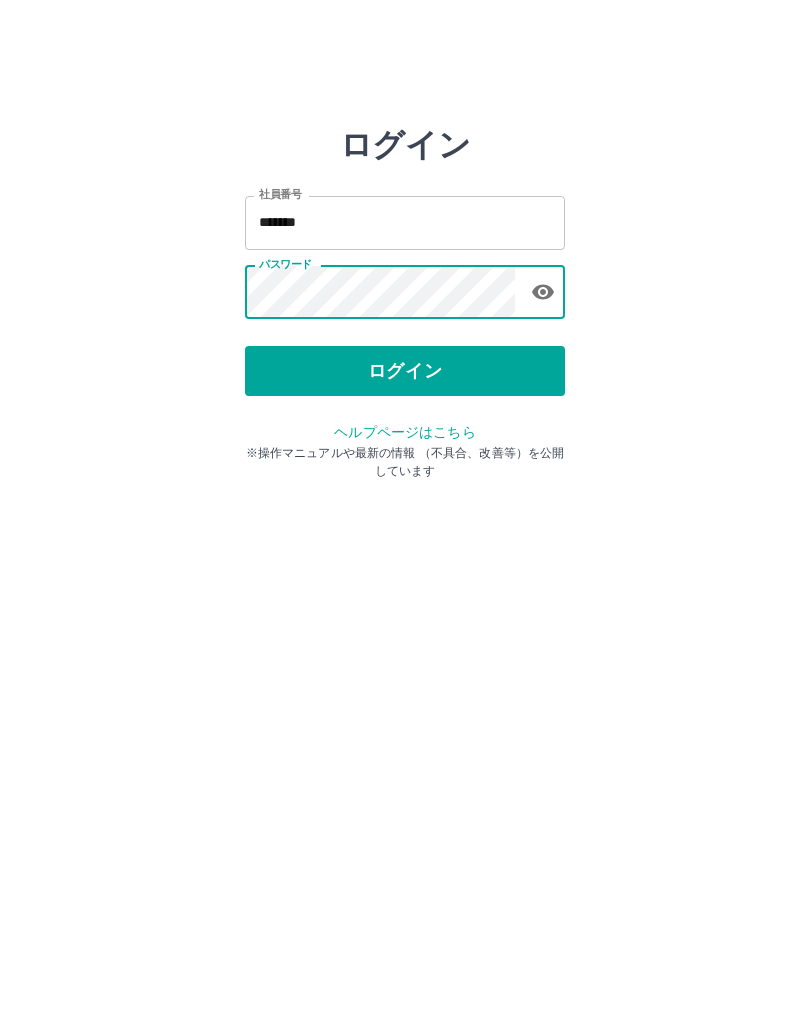 click on "社員番号 ******* 社員番号 パスワード パスワード" at bounding box center (405, 254) 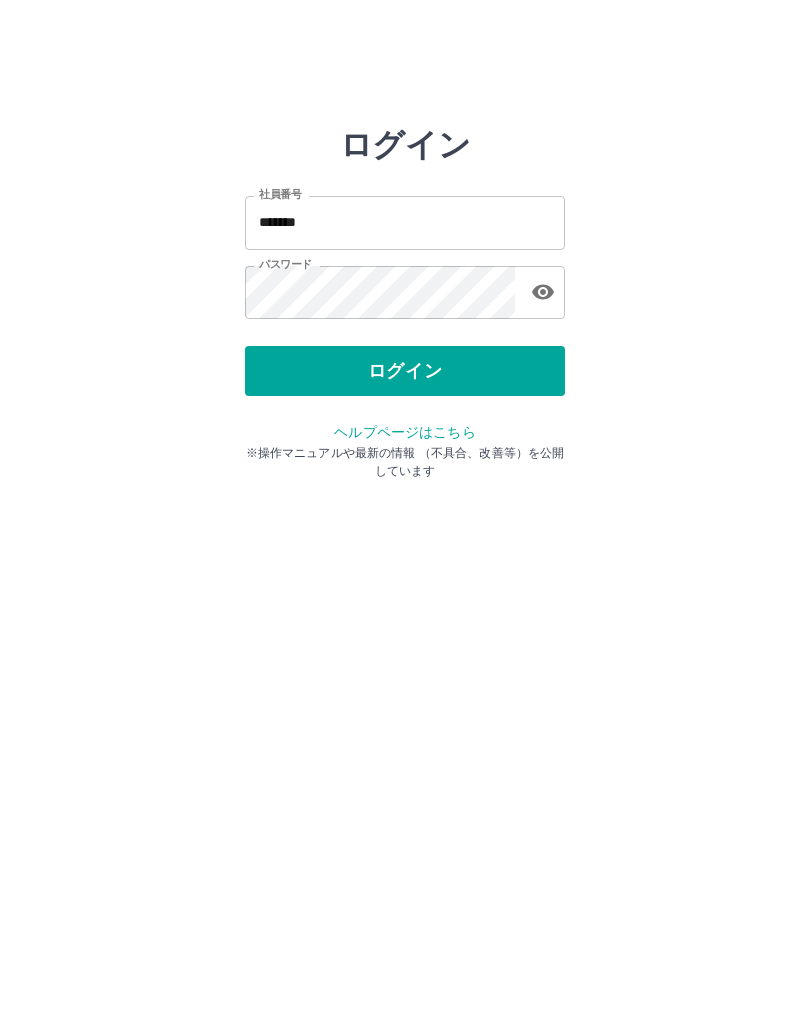 click on "ログイン" at bounding box center [405, 371] 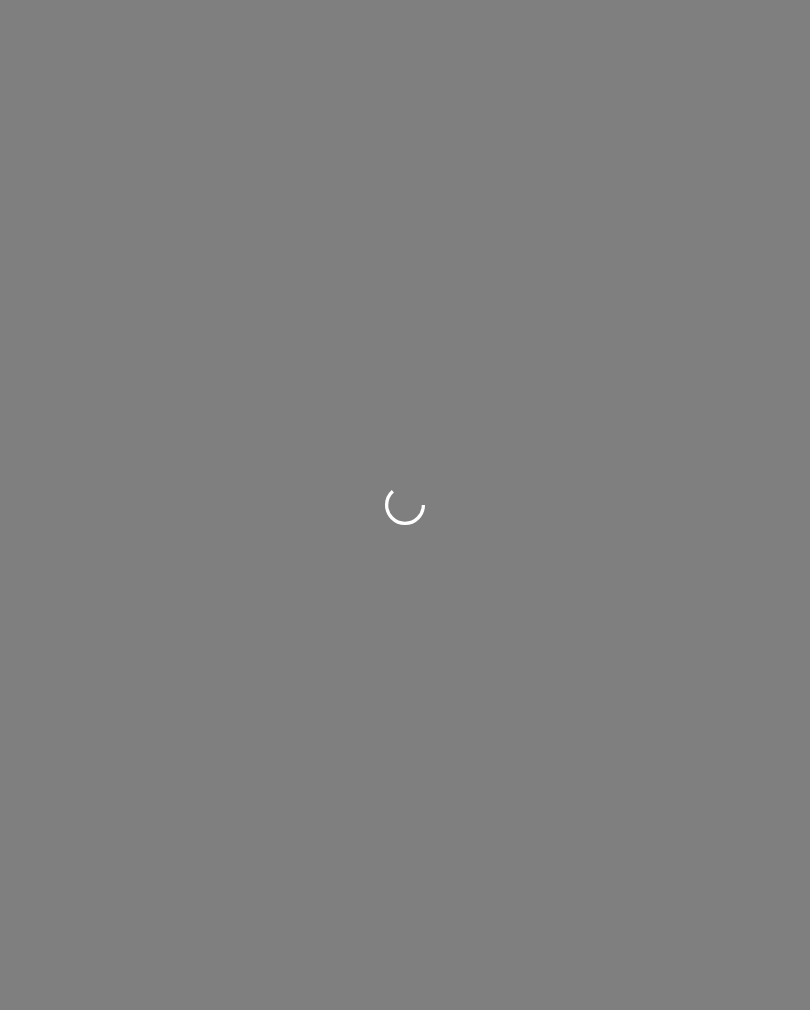 scroll, scrollTop: 0, scrollLeft: 0, axis: both 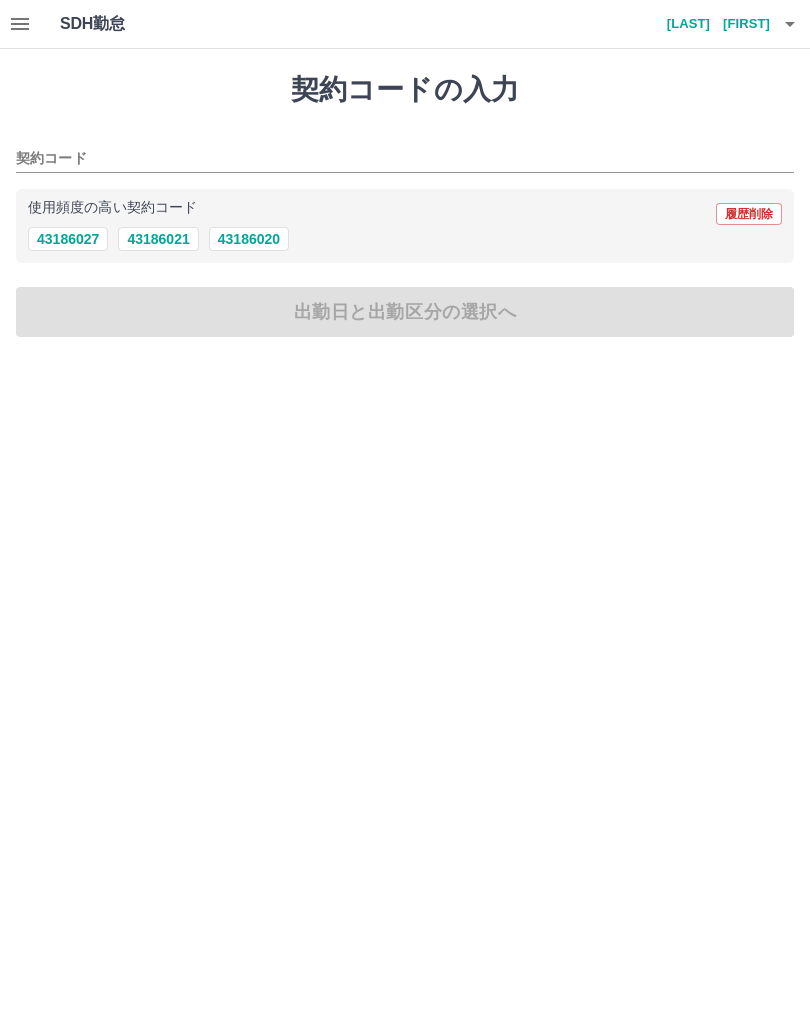 click on "43186020" at bounding box center [249, 239] 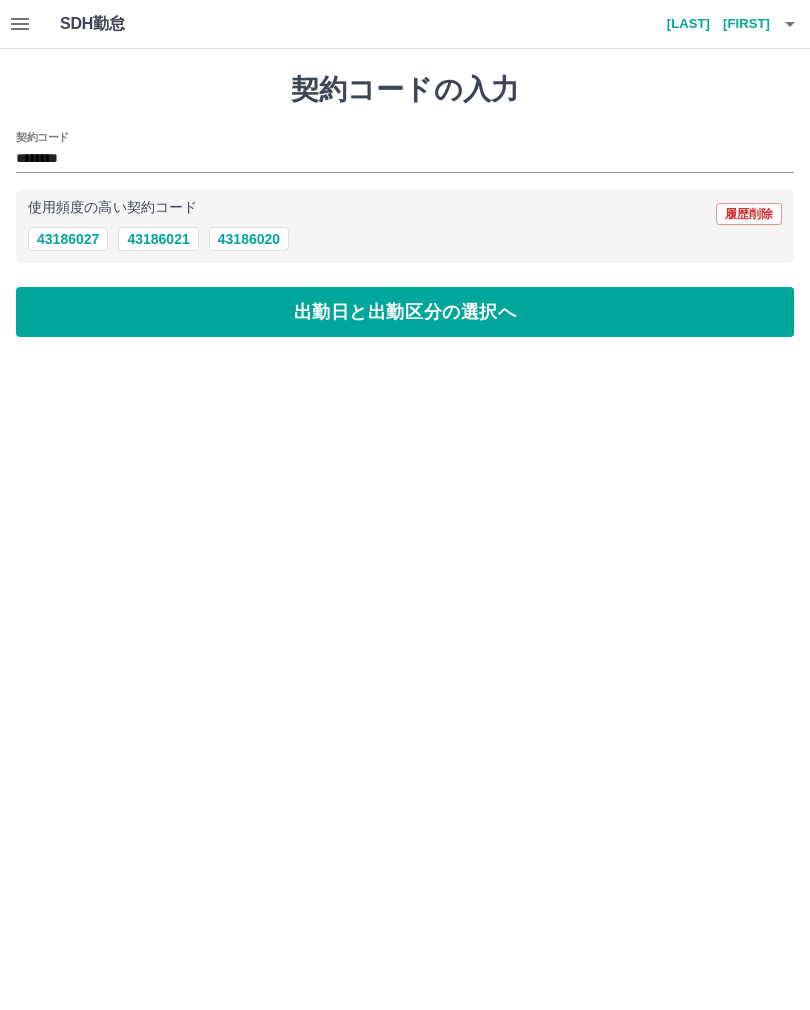 click on "出勤日と出勤区分の選択へ" at bounding box center (405, 312) 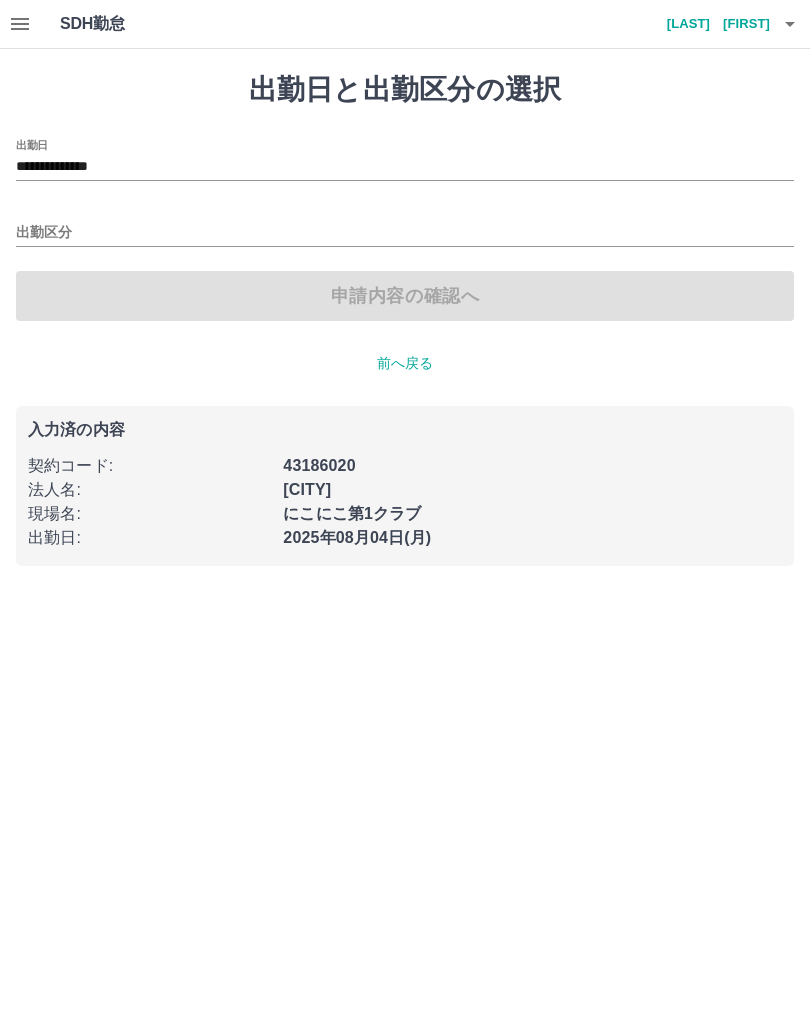 click on "出勤区分" at bounding box center (405, 226) 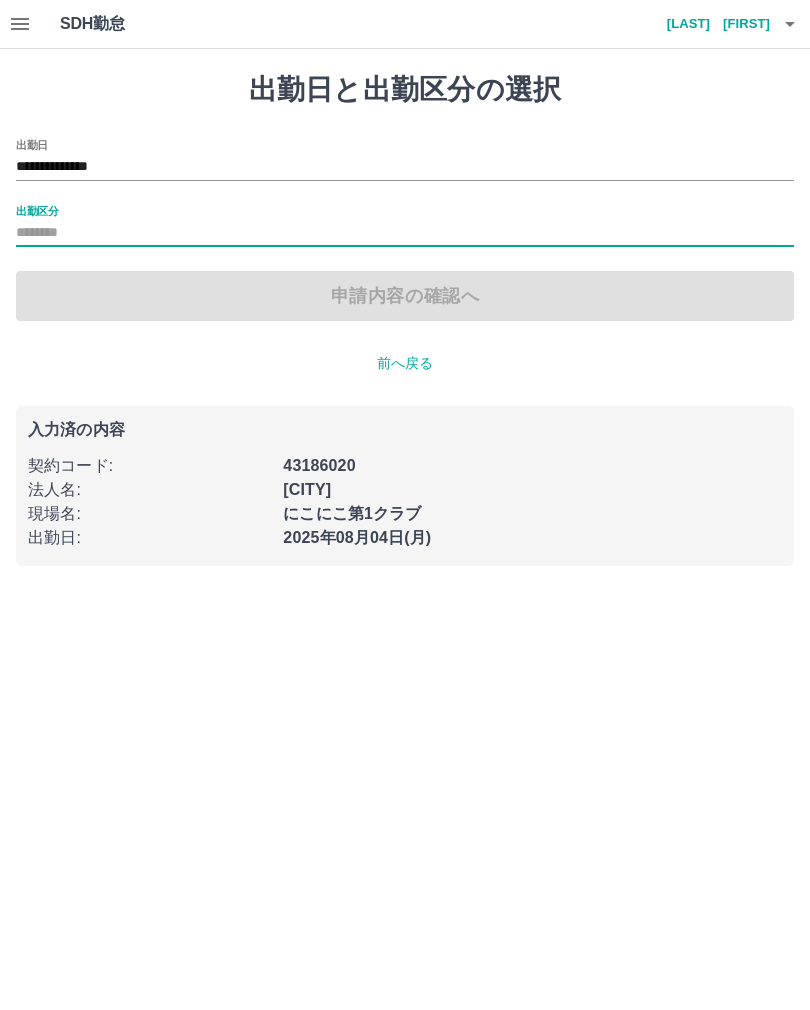 click on "出勤区分" at bounding box center (405, 233) 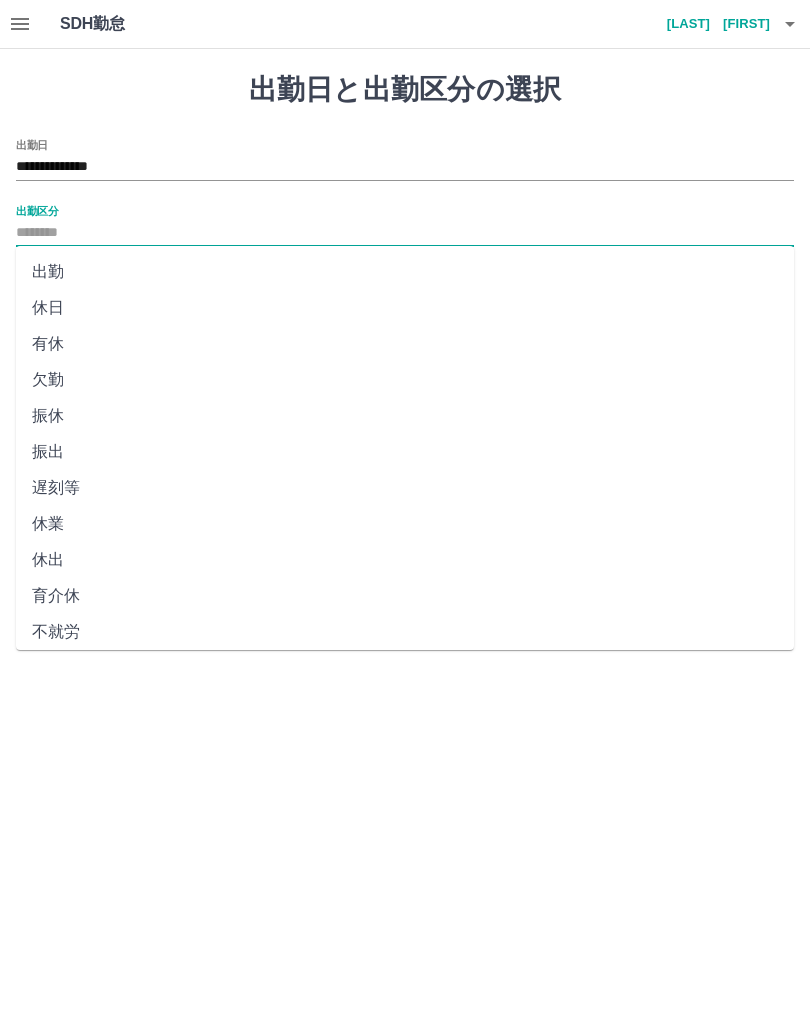 click on "出勤" at bounding box center [405, 272] 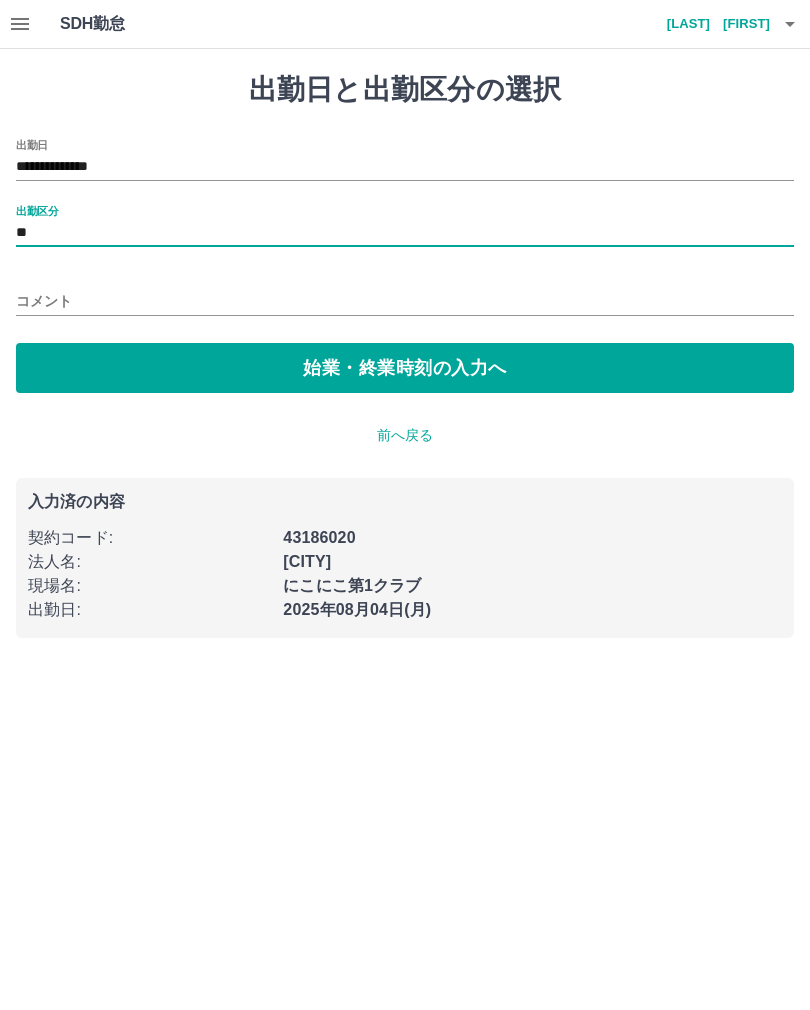 click on "コメント" at bounding box center [405, 301] 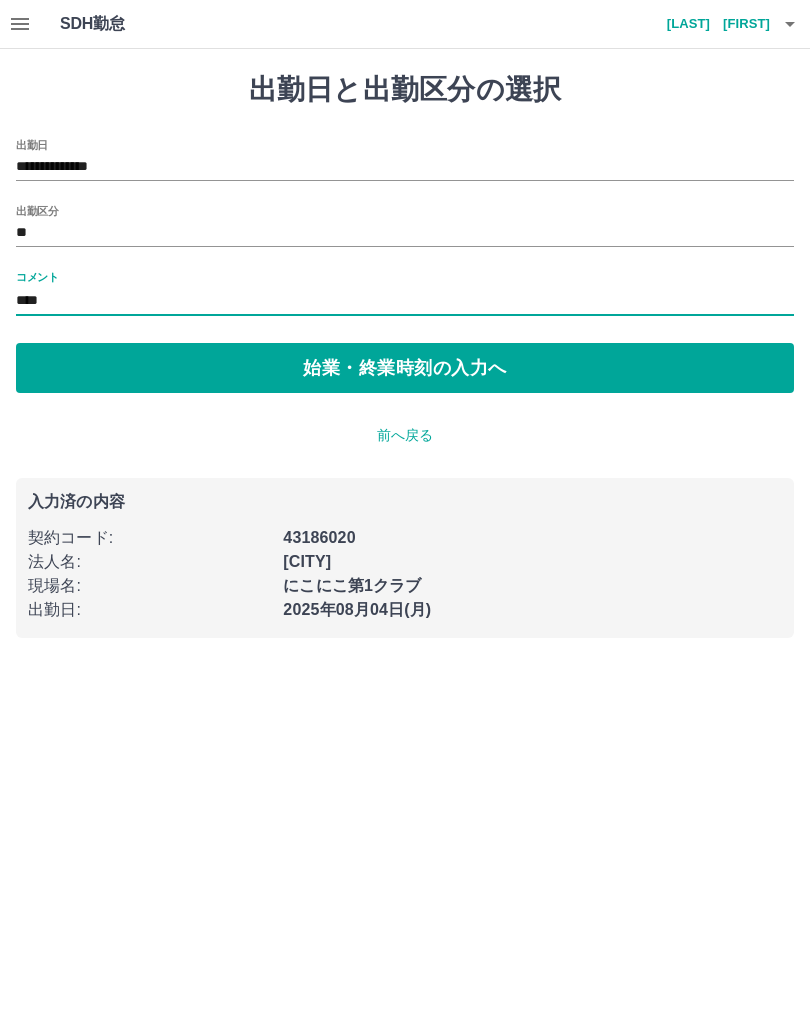 type on "****" 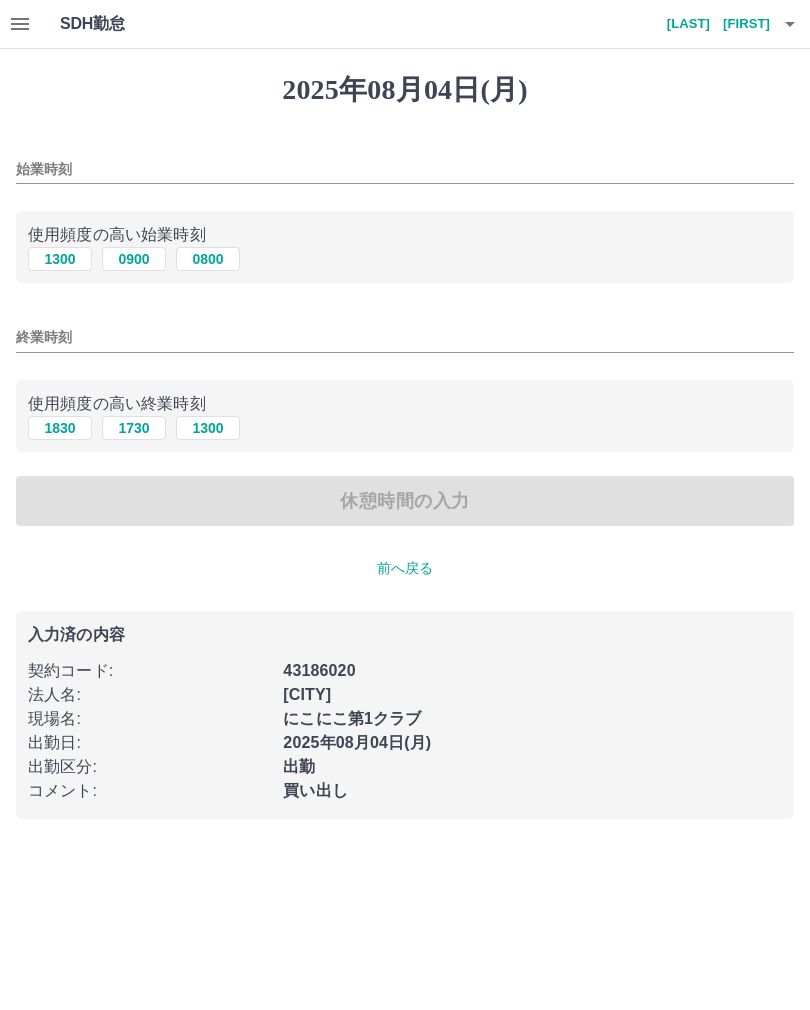 click on "始業時刻" at bounding box center [405, 169] 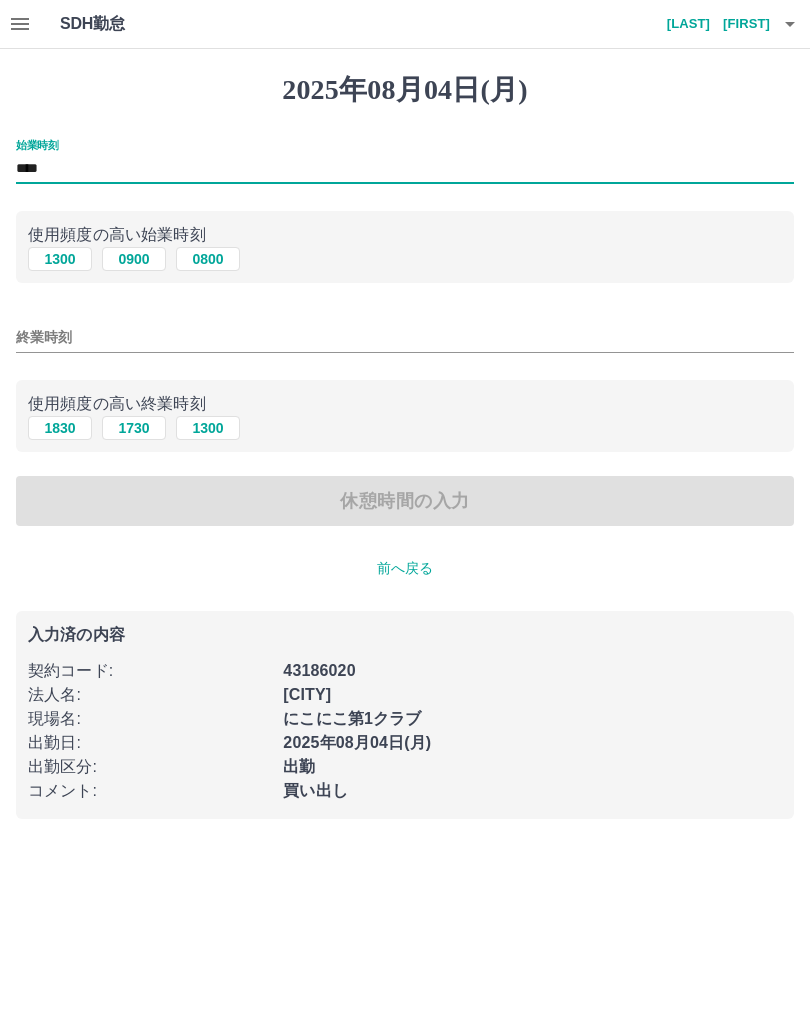 type on "****" 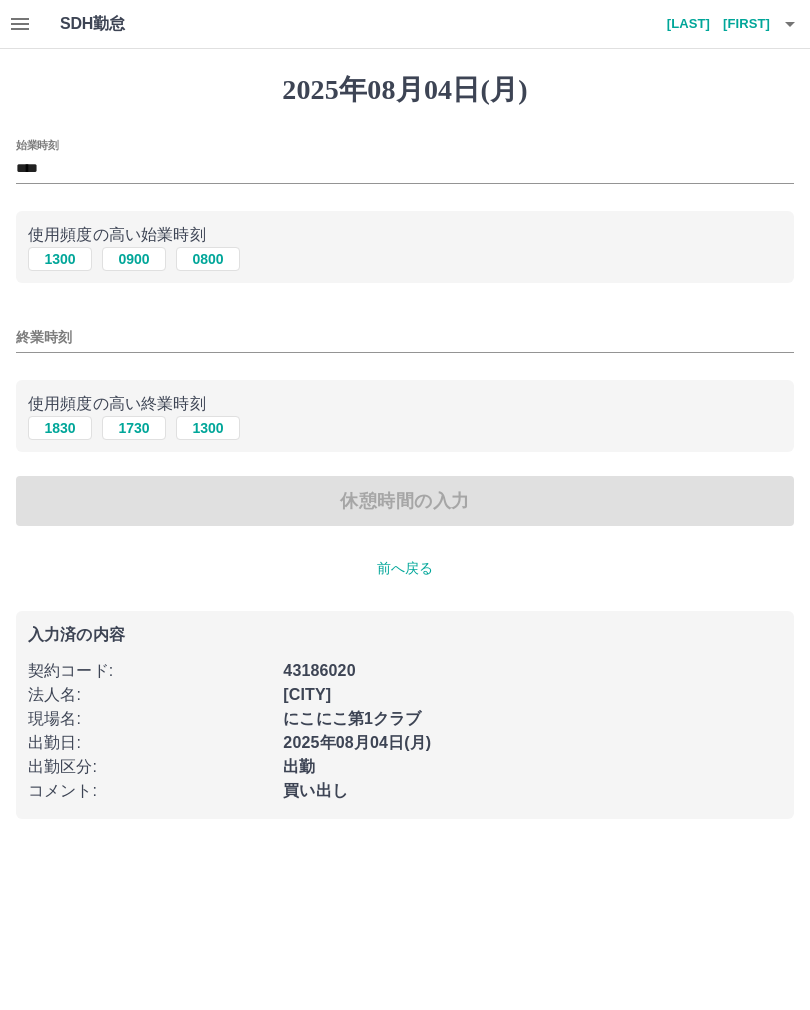 click on "終業時刻" at bounding box center [405, 337] 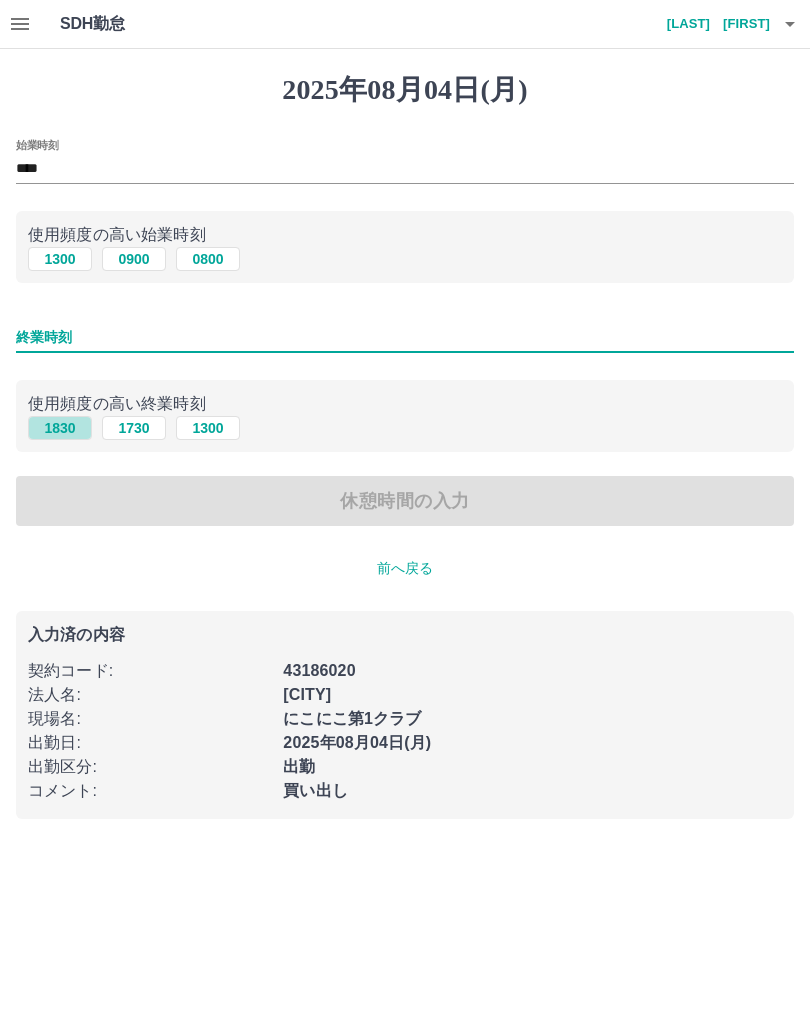 click on "1830" at bounding box center [60, 428] 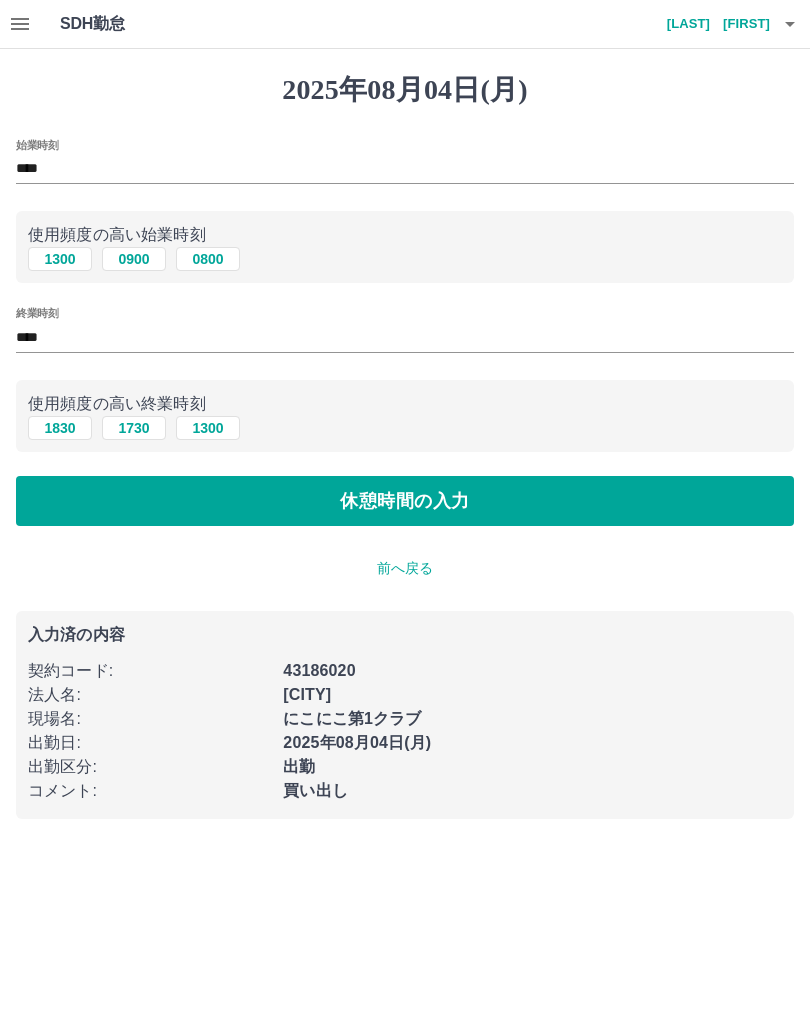click on "休憩時間の入力" at bounding box center (405, 501) 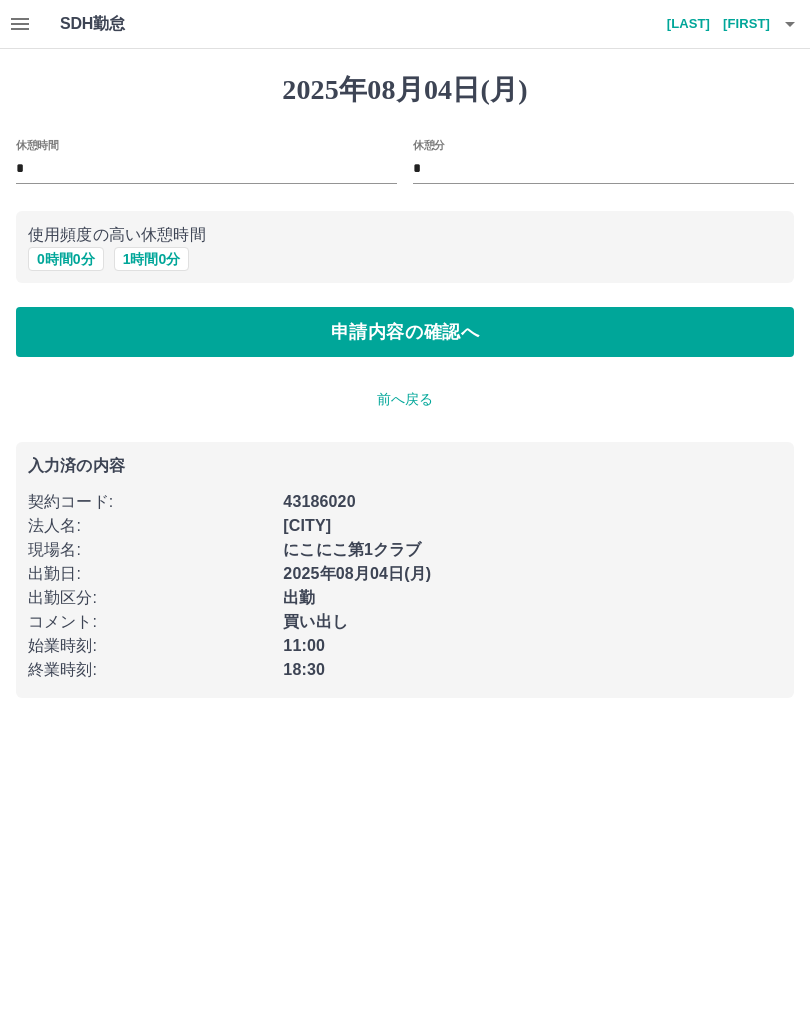 click on "1 時間 0 分" at bounding box center [152, 259] 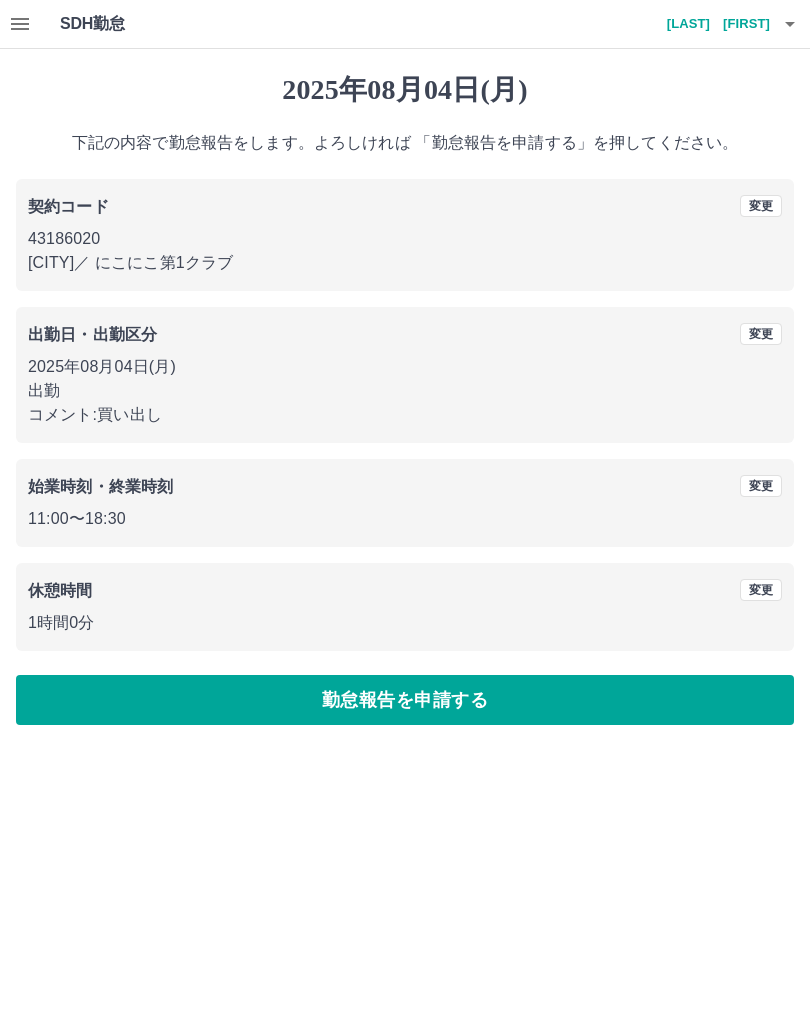 click on "勤怠報告を申請する" at bounding box center (405, 700) 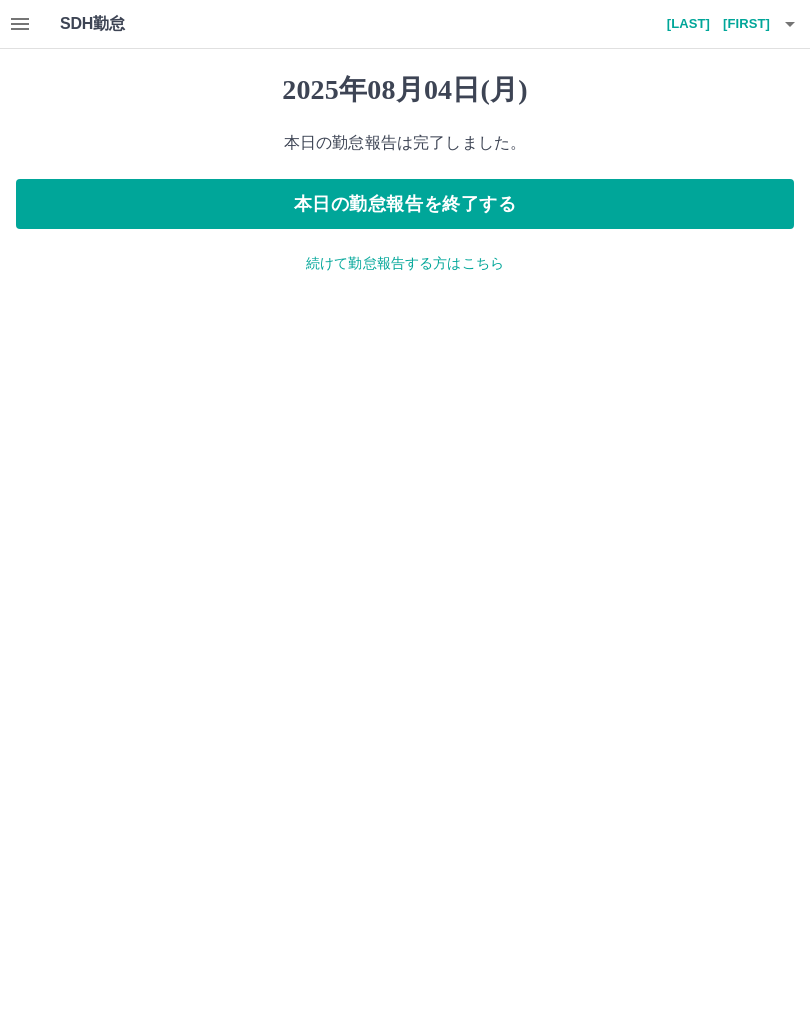 click on "本日の勤怠報告を終了する" at bounding box center [405, 204] 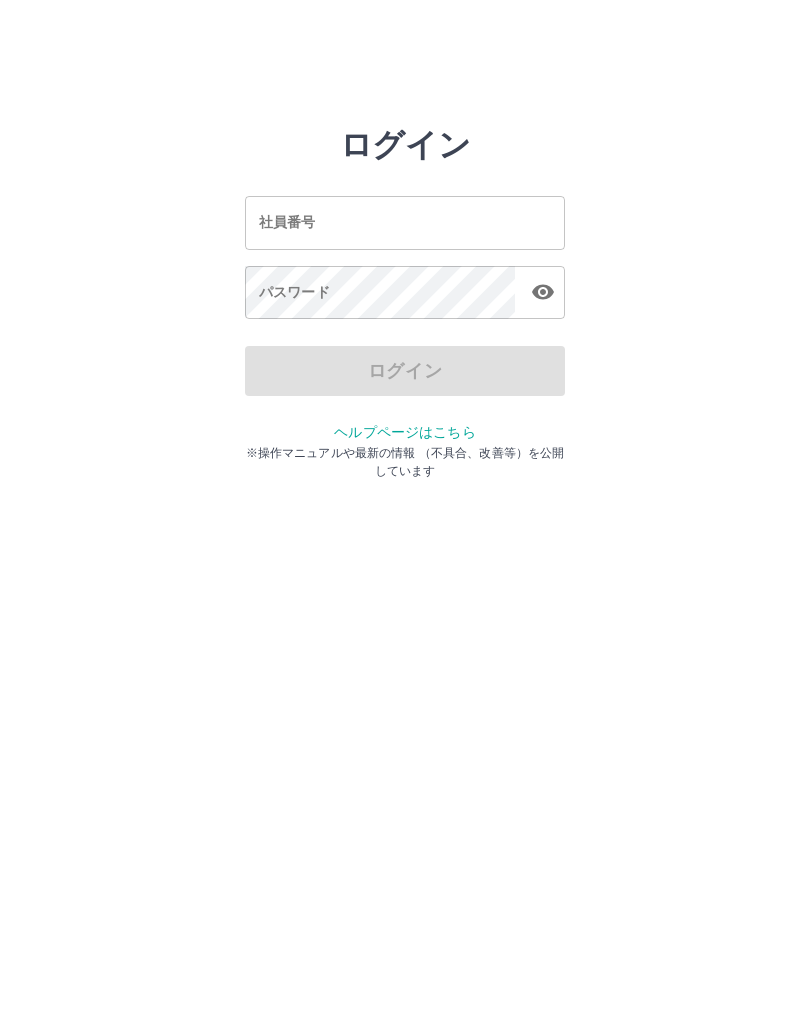 scroll, scrollTop: 0, scrollLeft: 0, axis: both 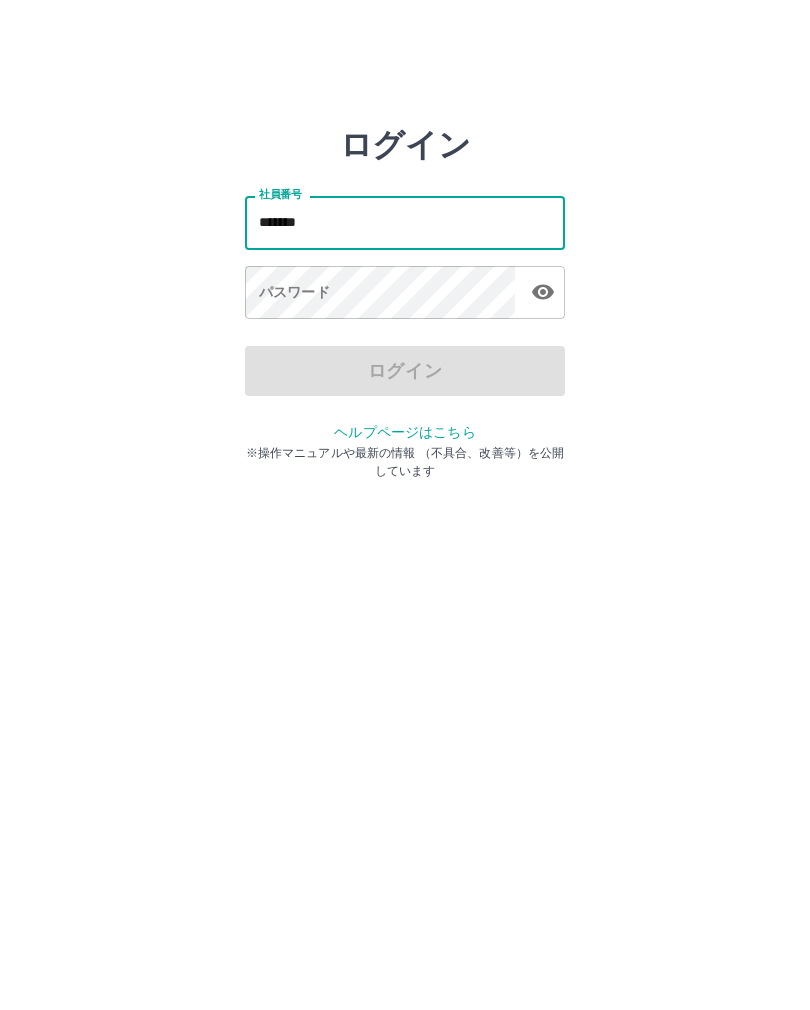 type on "*******" 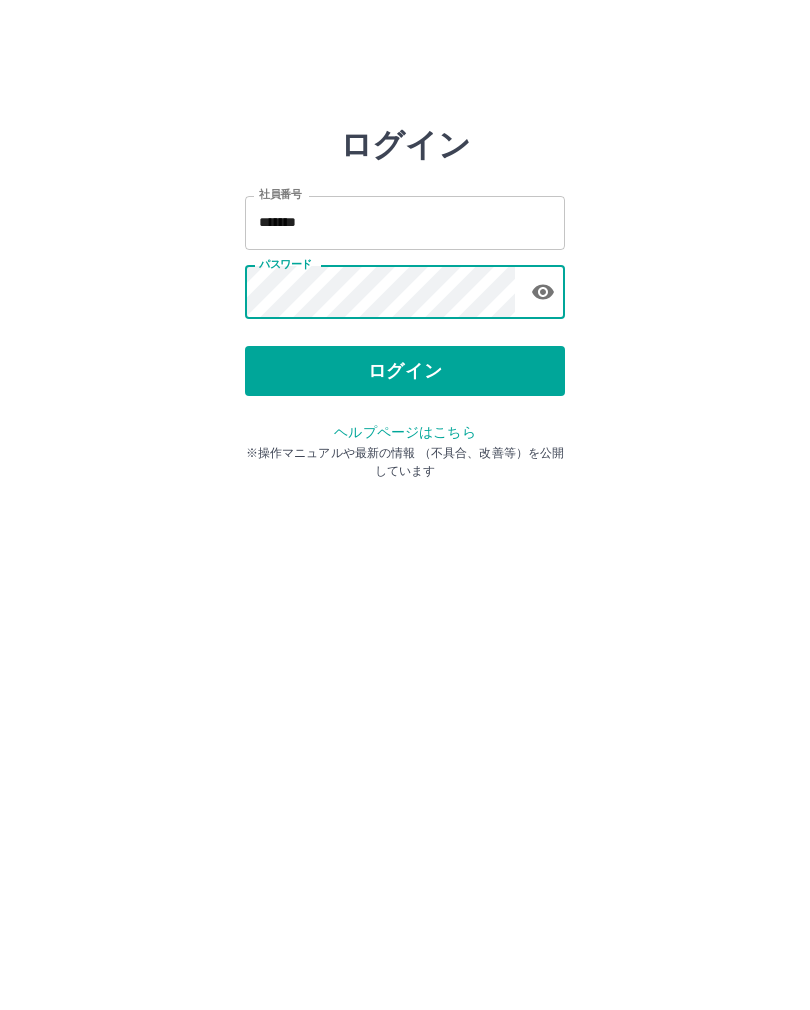 click on "ログイン" at bounding box center [405, 371] 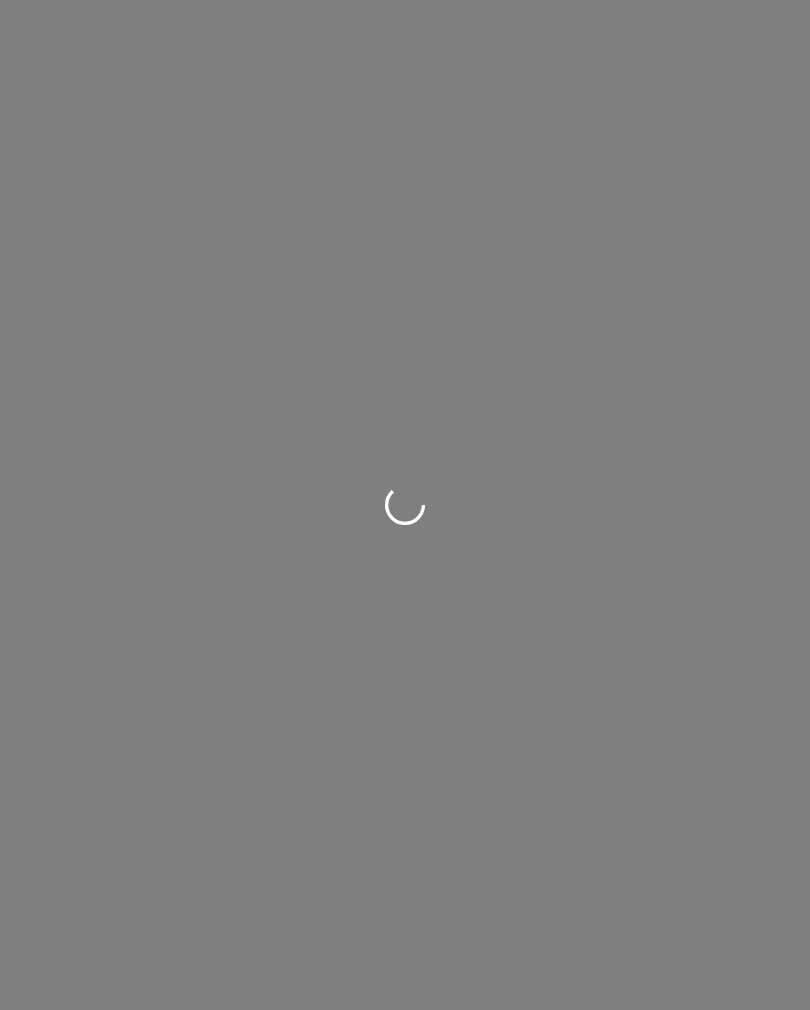 scroll, scrollTop: 0, scrollLeft: 0, axis: both 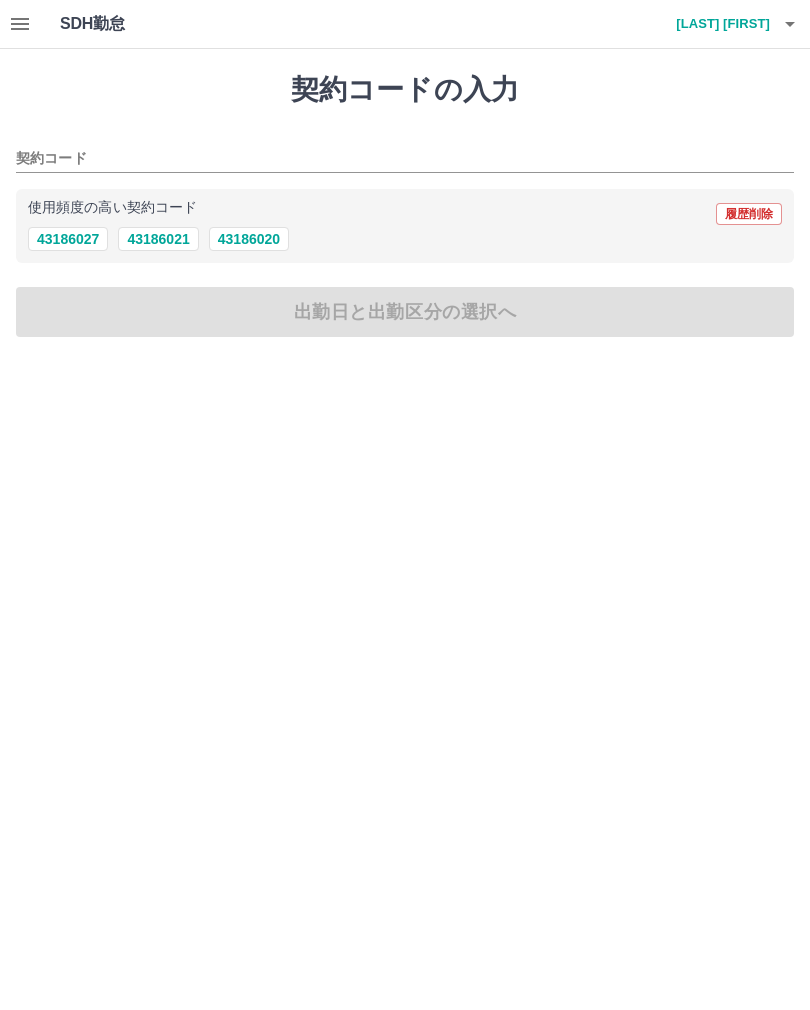 click 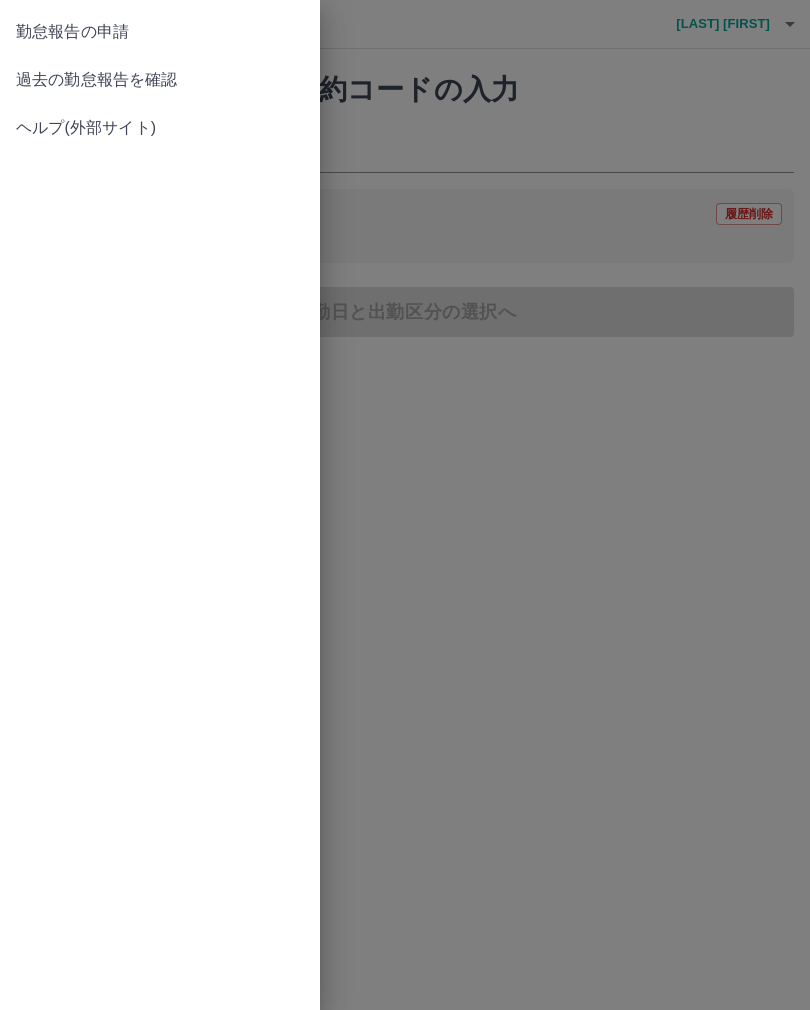 click on "過去の勤怠報告を確認" at bounding box center (160, 80) 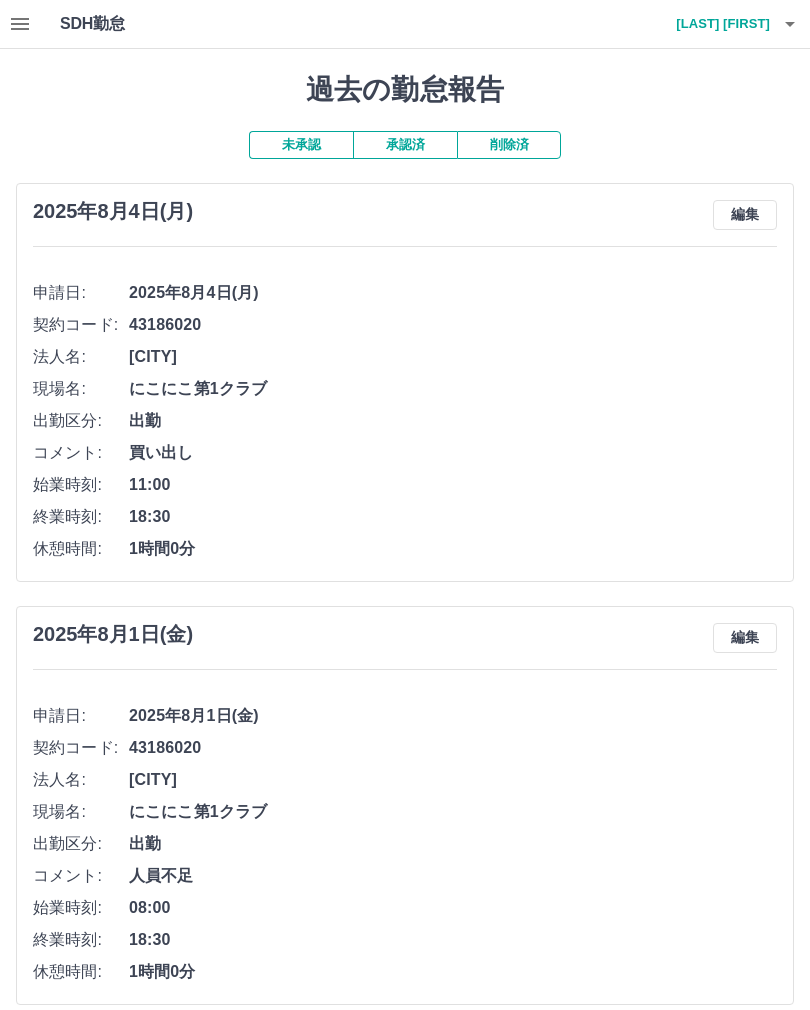 click on "編集" at bounding box center (745, 215) 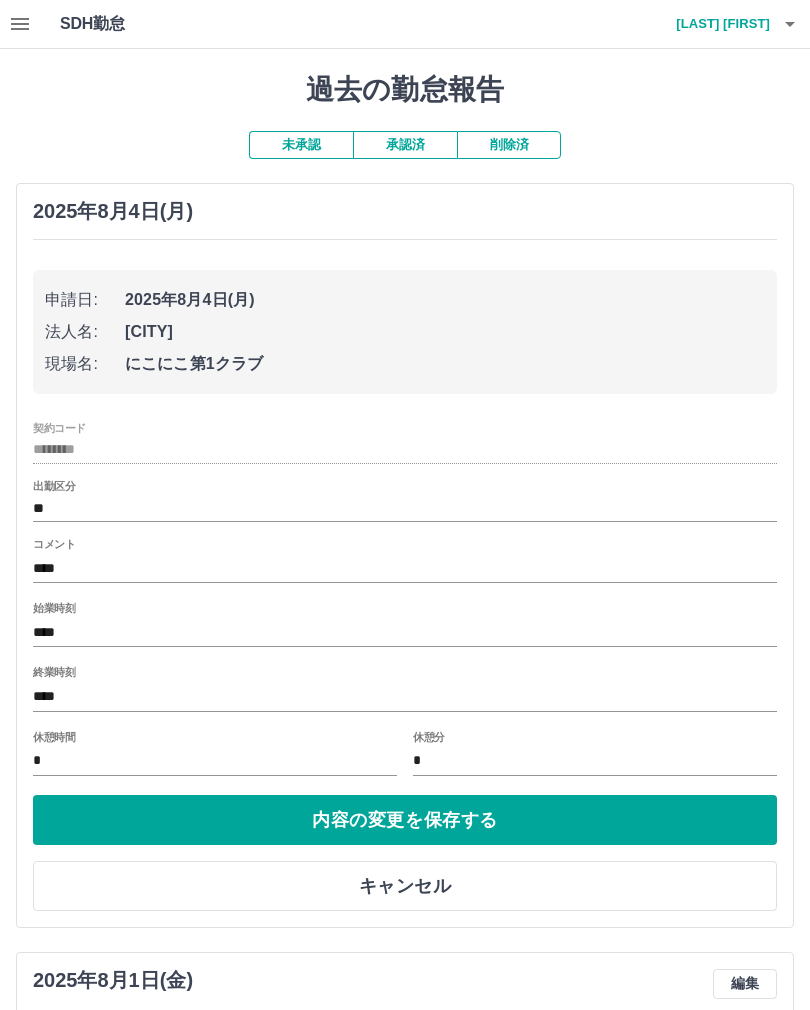 click on "****" at bounding box center [405, 568] 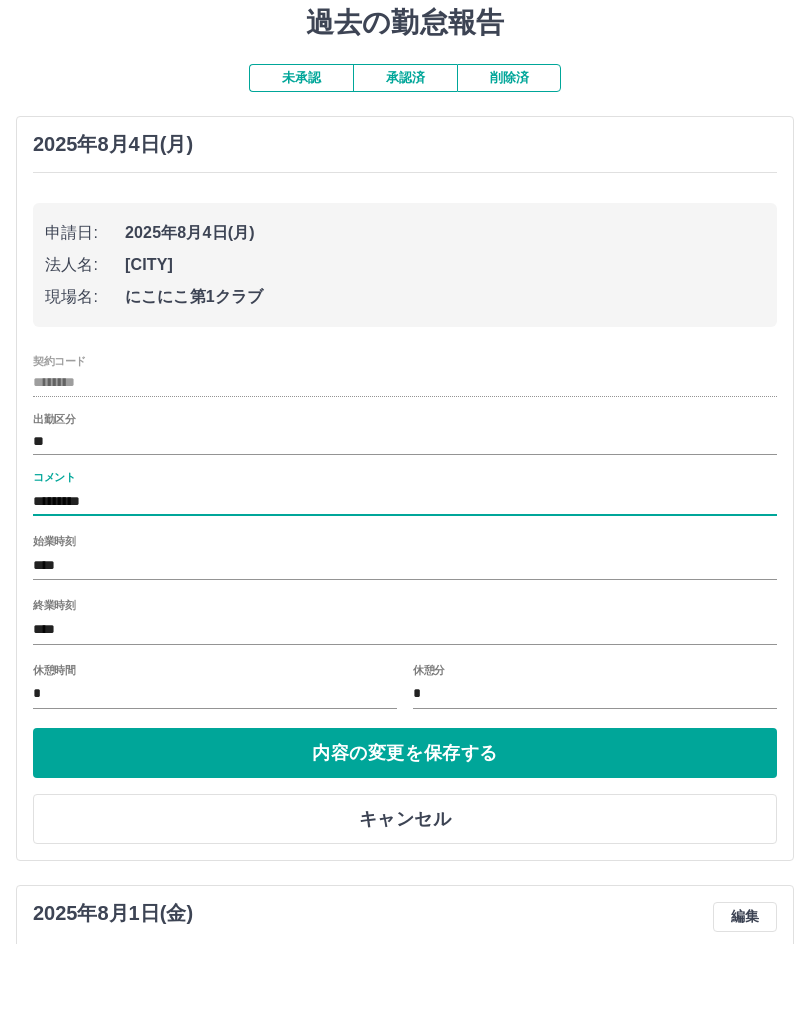 type on "*********" 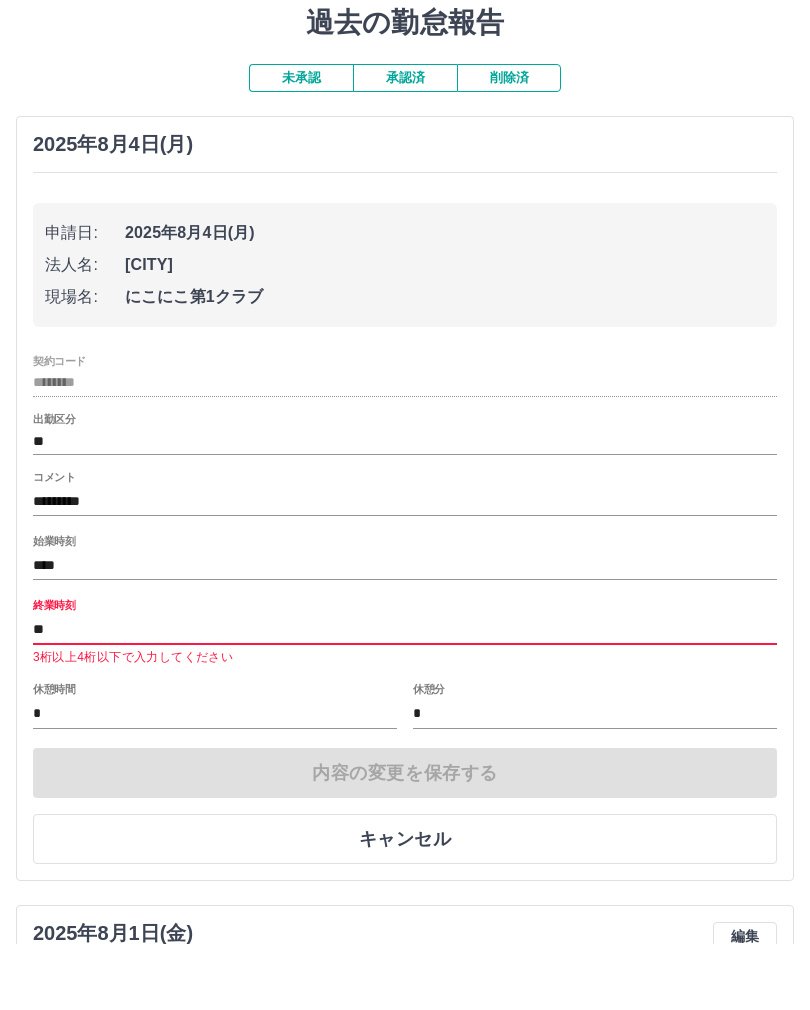 type on "*" 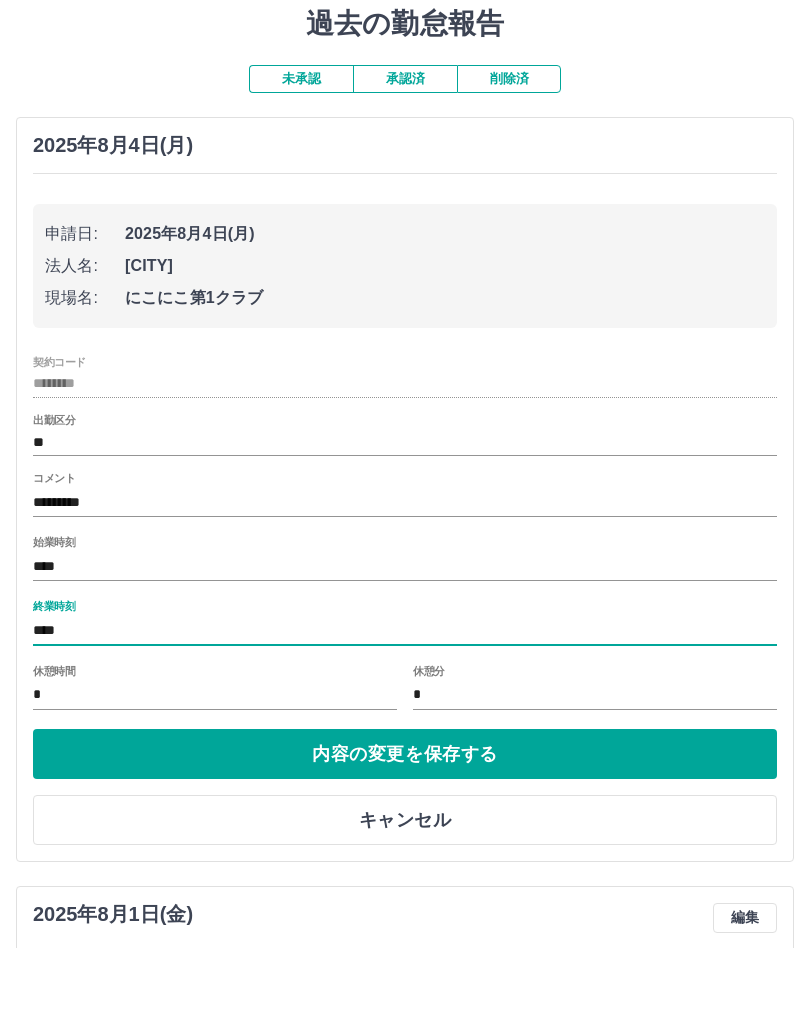 scroll, scrollTop: 6, scrollLeft: 0, axis: vertical 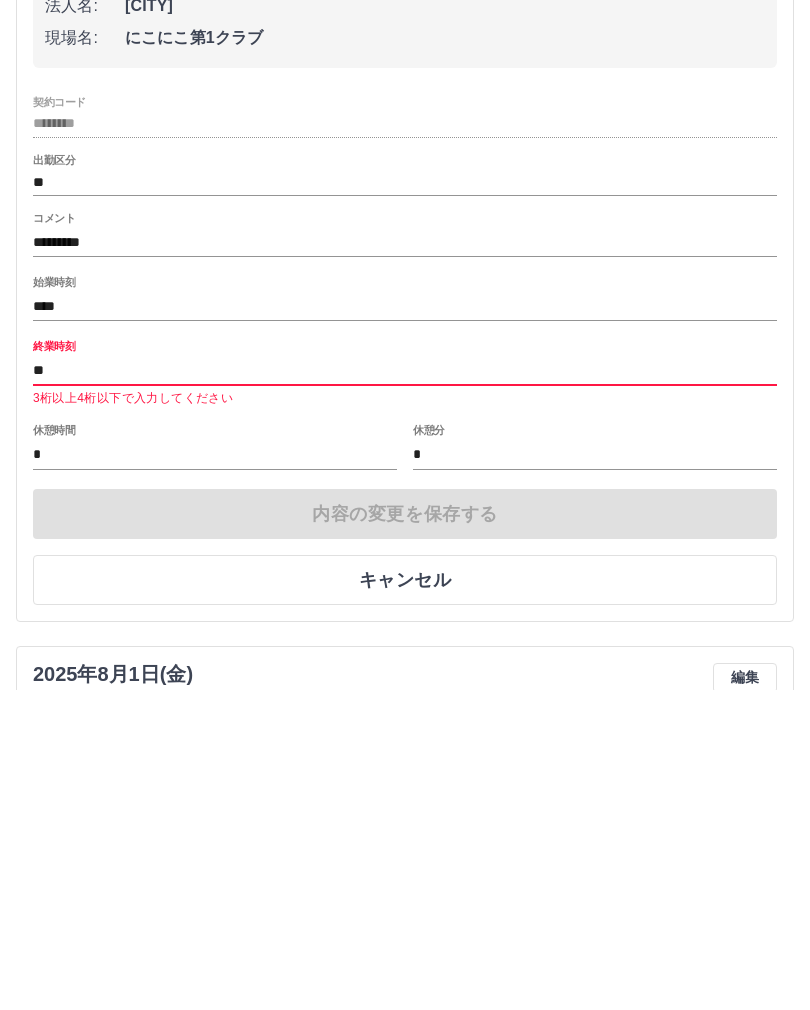 type on "*" 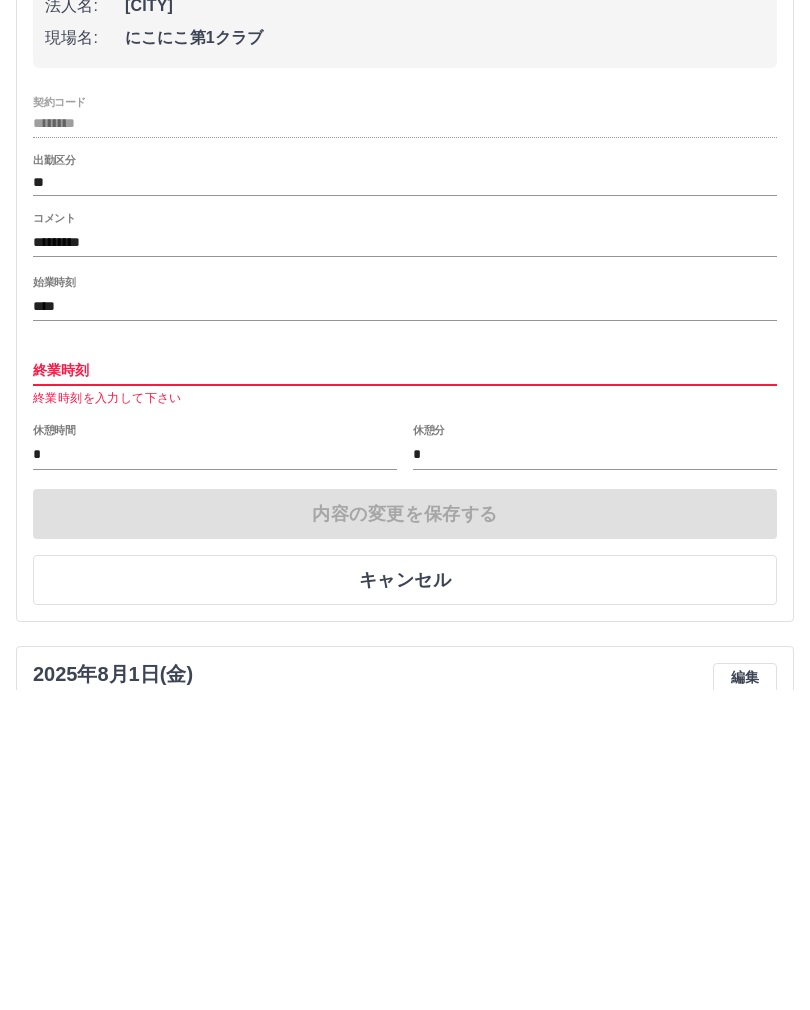 type 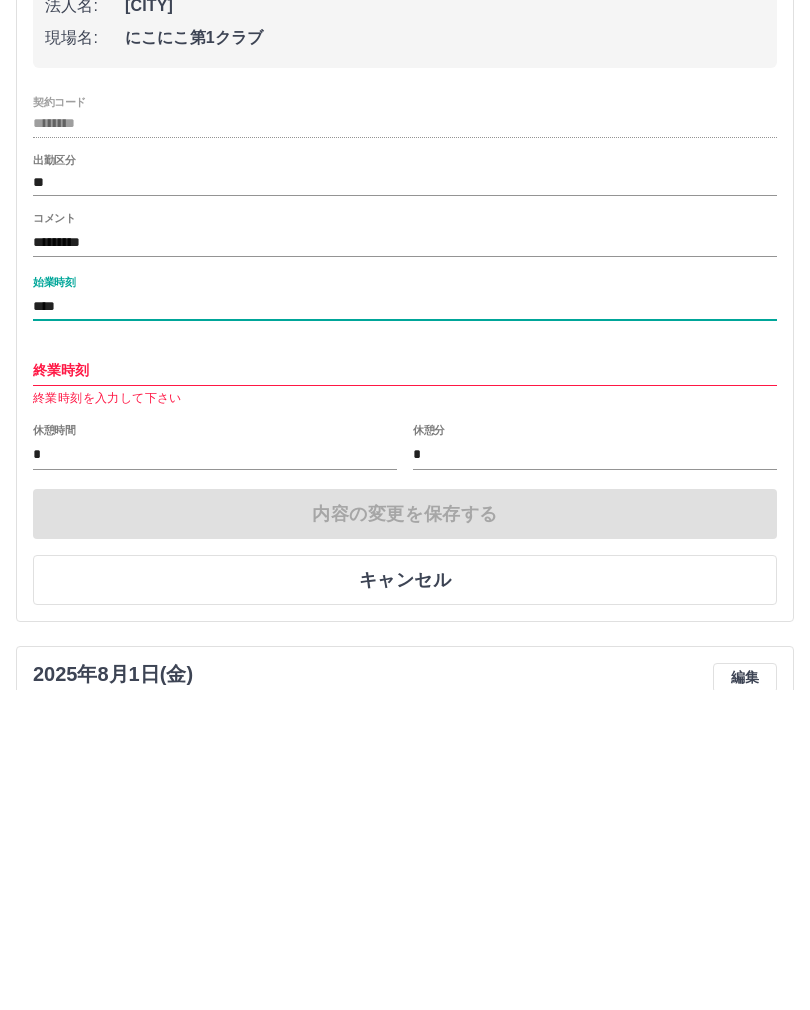 type on "****" 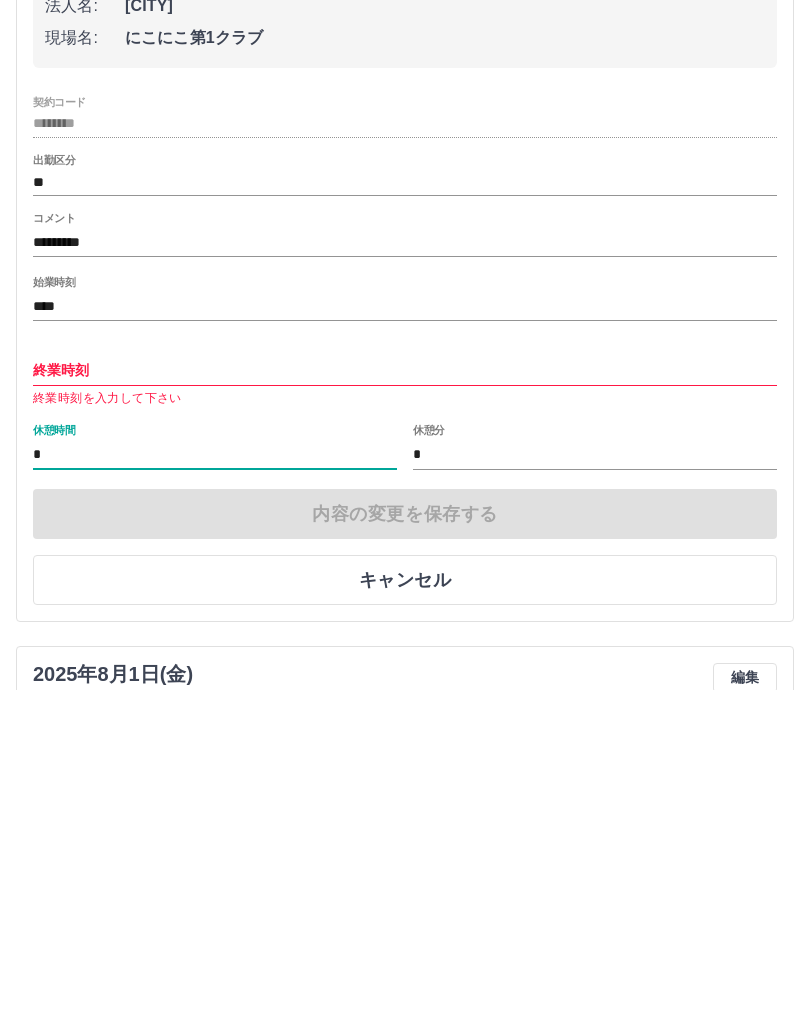 click on "終業時刻" at bounding box center [405, 690] 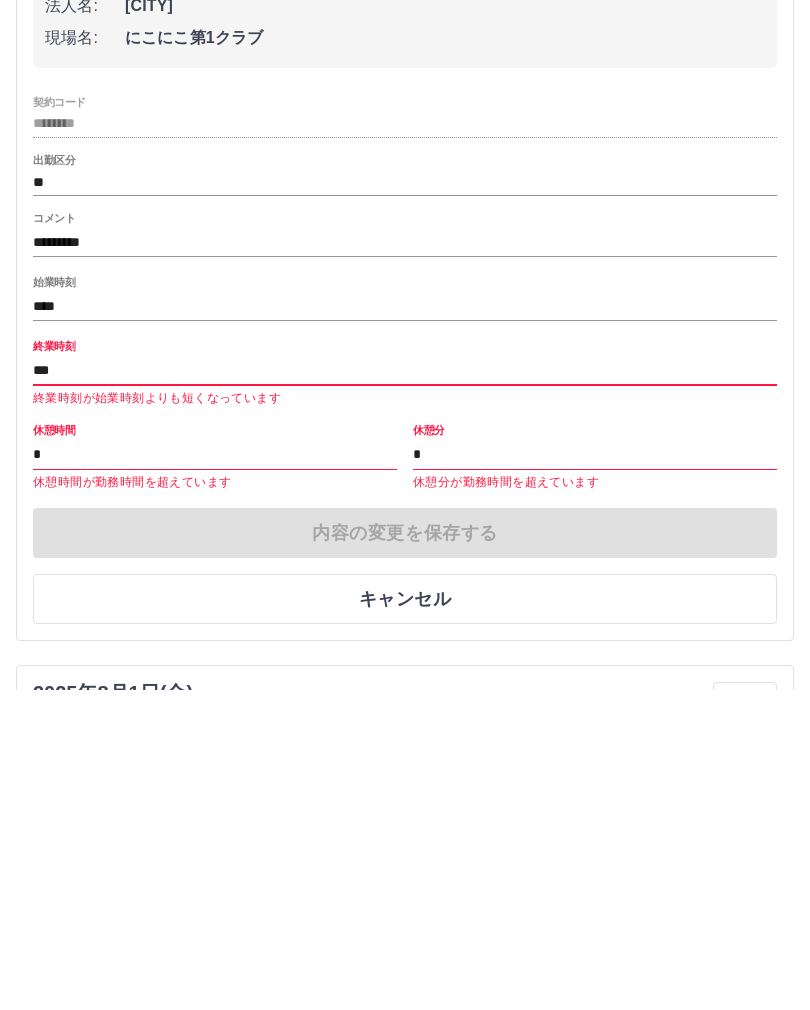 type on "****" 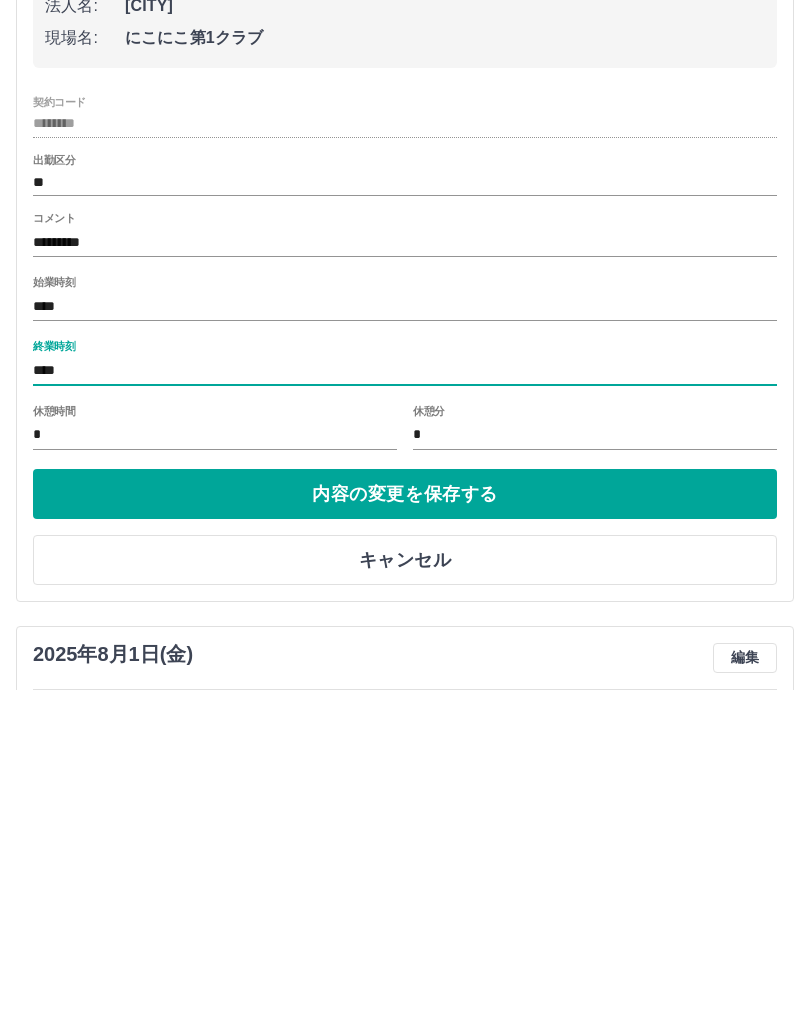 click on "内容の変更を保存する" at bounding box center (405, 814) 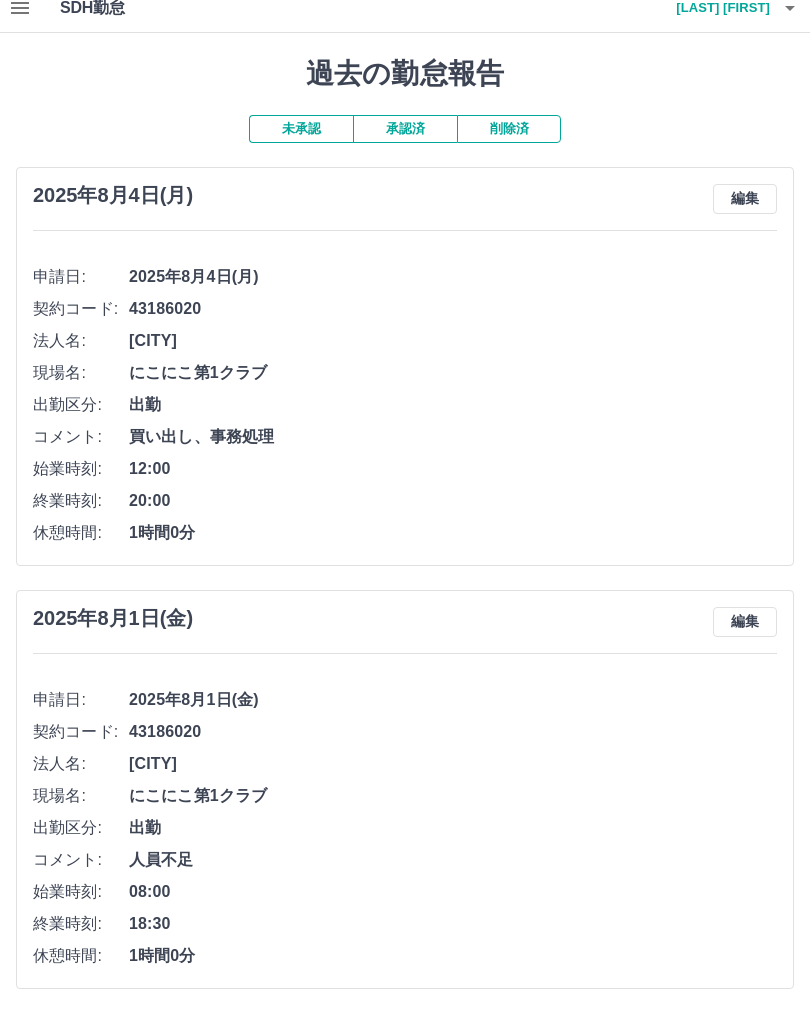 scroll, scrollTop: 0, scrollLeft: 0, axis: both 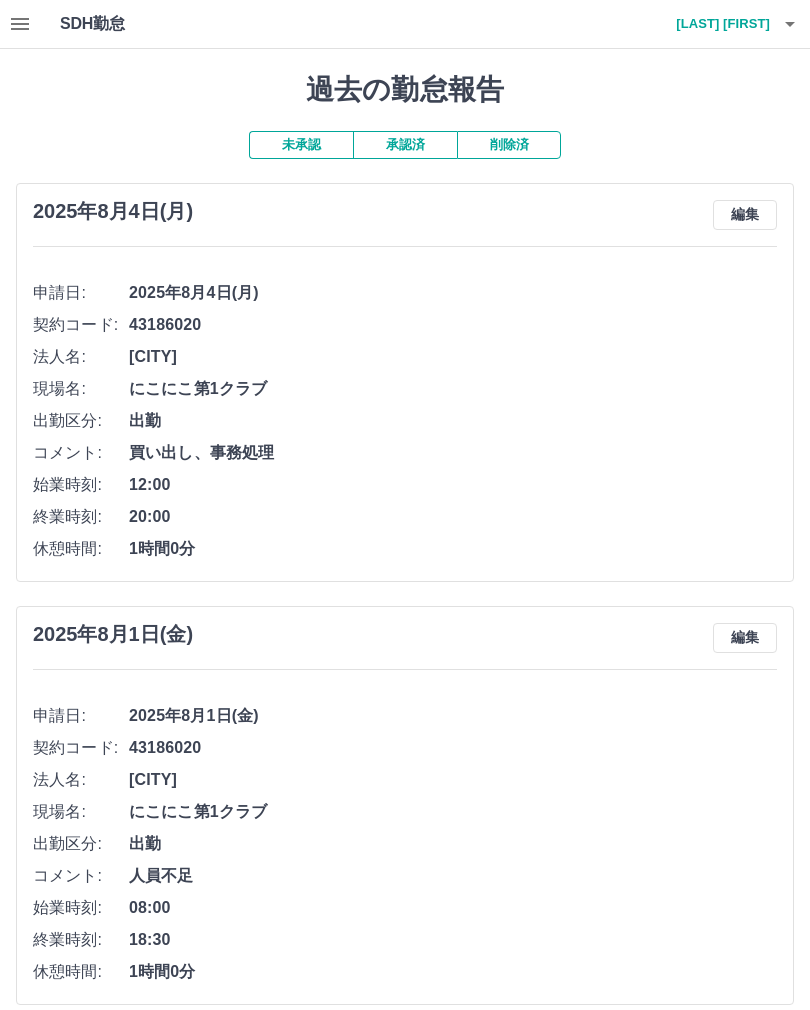 click on "SDH勤怠 湯谷　佳代 過去の勤怠報告 未承認 承認済 削除済 2025年8月4日(月) 編集 申請日: 2025年8月4日(月) 契約コード: 43186020 法人名: 高松市 現場名: にこにこ第1クラブ 出勤区分: 出勤 コメント: 買い出し、事務処理 始業時刻: 12:00 終業時刻: 20:00 休憩時間: 1時間0分 2025年8月1日(金) 編集 申請日: 2025年8月1日(金) 契約コード: 43186020 法人名: 高松市 現場名: にこにこ第1クラブ 出勤区分: 出勤 コメント: 人員不足 始業時刻: 08:00 終業時刻: 18:30 休憩時間: 1時間0分 SDH勤怠" at bounding box center (405, 514) 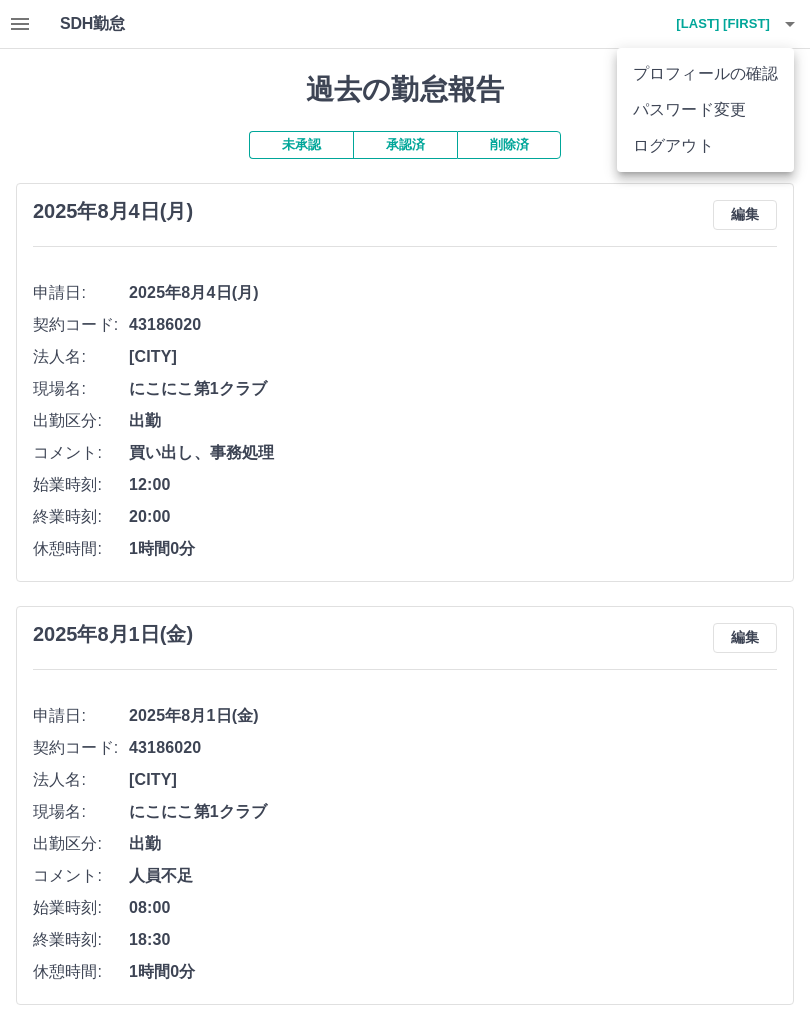 click on "ログアウト" at bounding box center [705, 146] 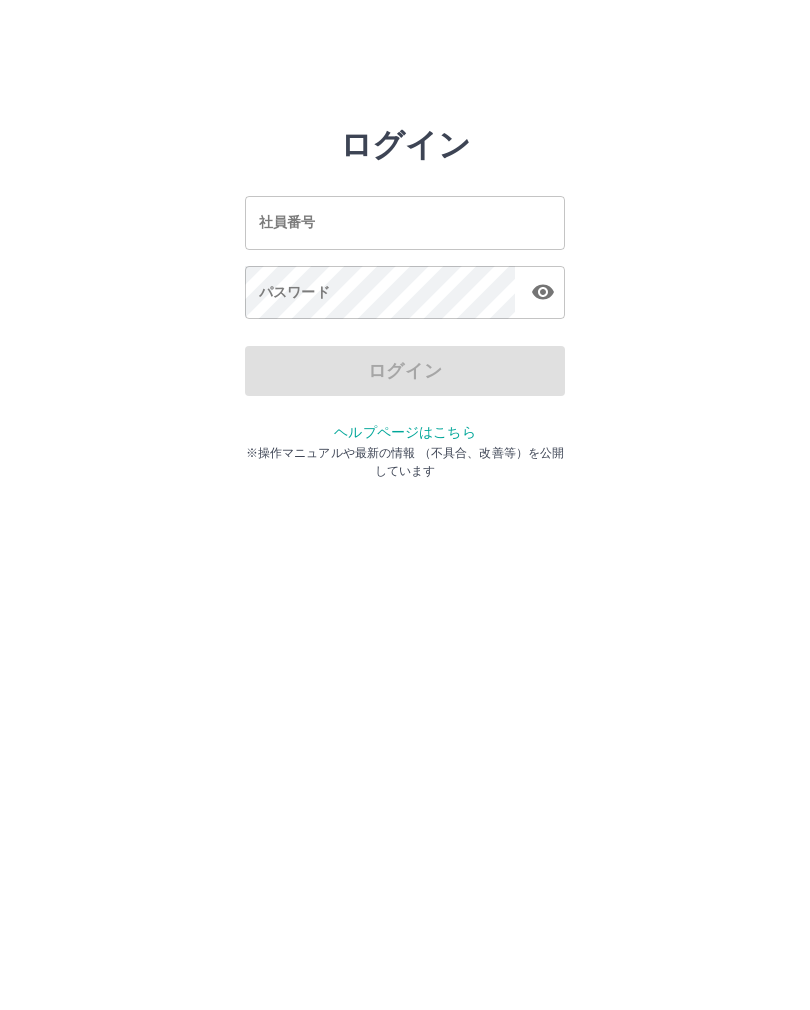 scroll, scrollTop: 0, scrollLeft: 0, axis: both 